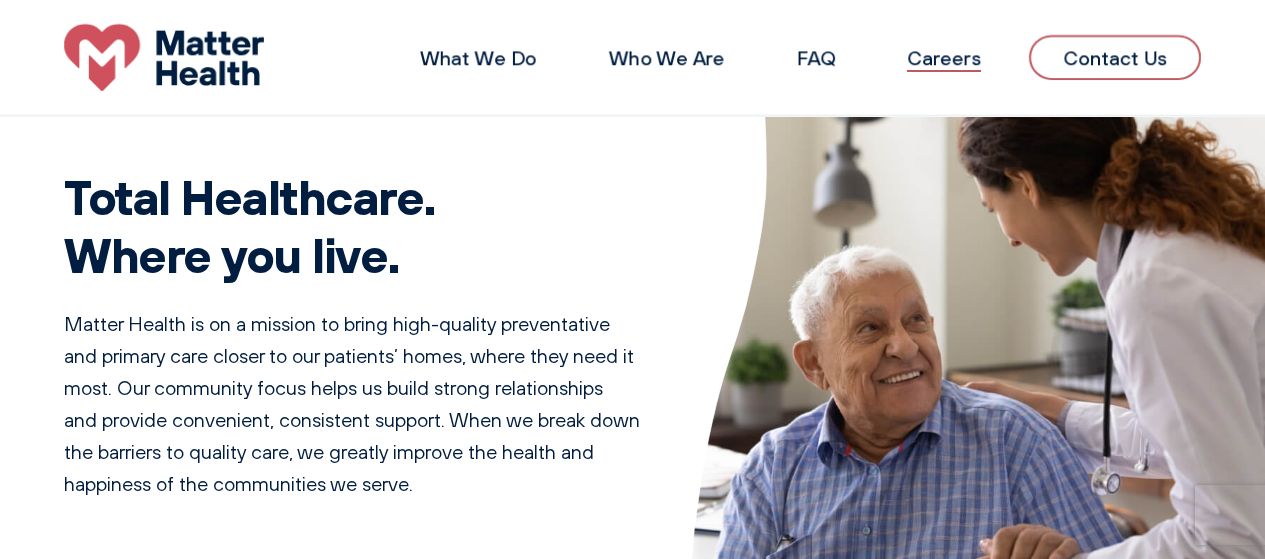 scroll, scrollTop: 0, scrollLeft: 0, axis: both 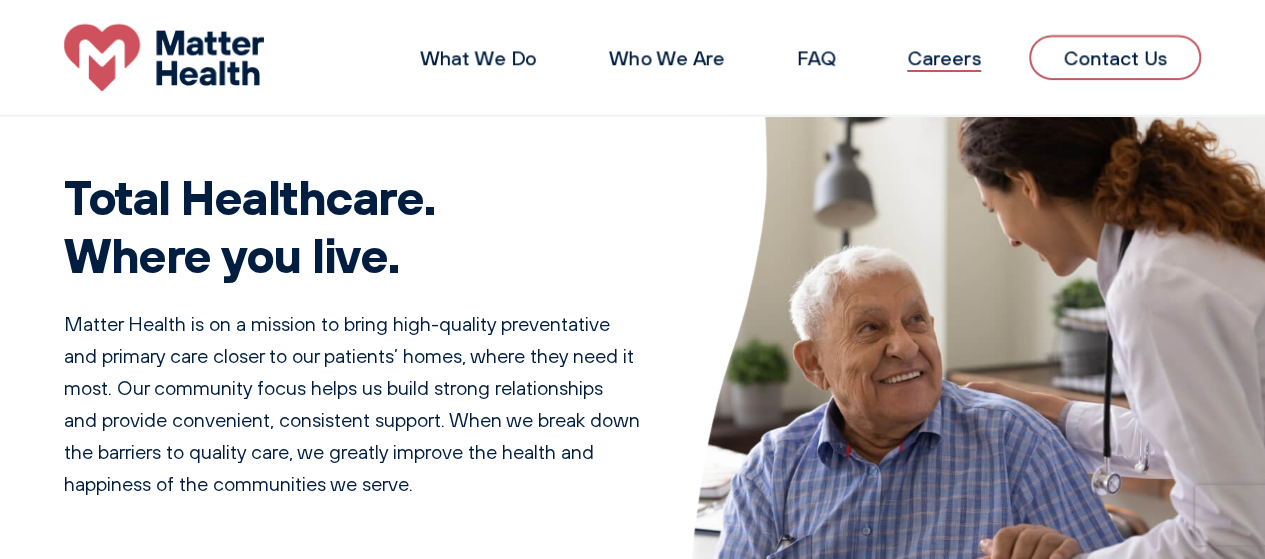 click on "Careers" at bounding box center (944, 57) 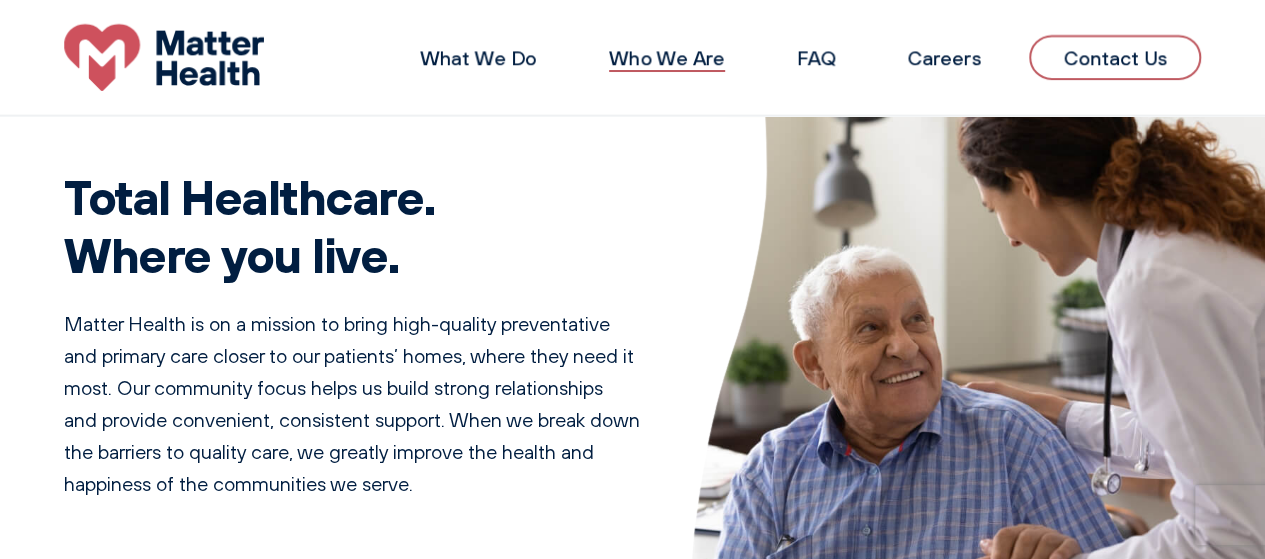 click on "Who We Are" at bounding box center (667, 57) 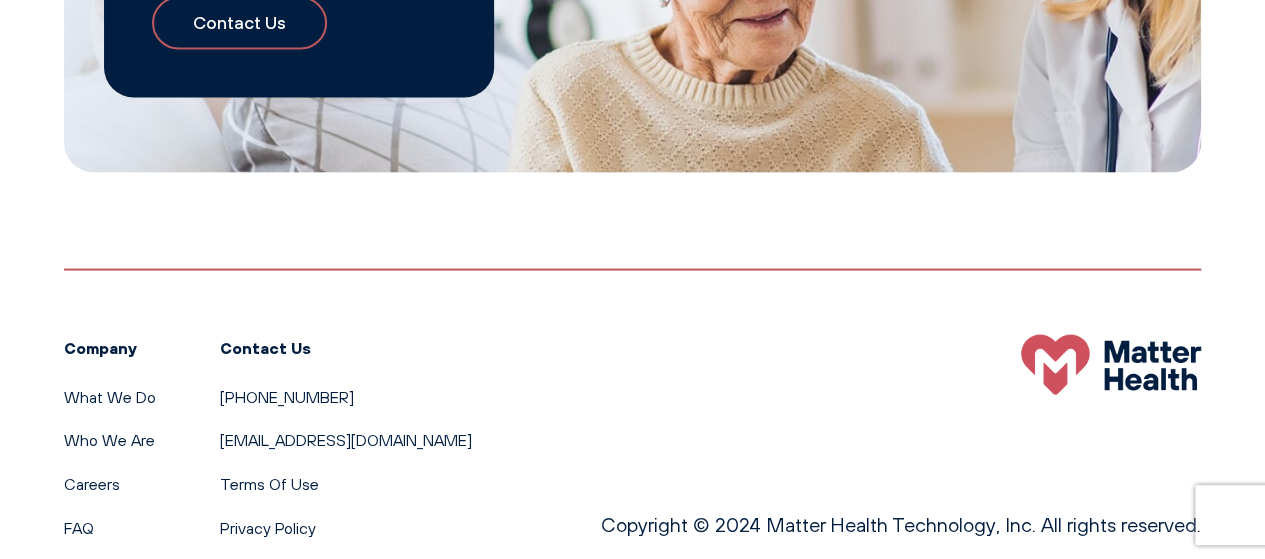 scroll, scrollTop: 1980, scrollLeft: 0, axis: vertical 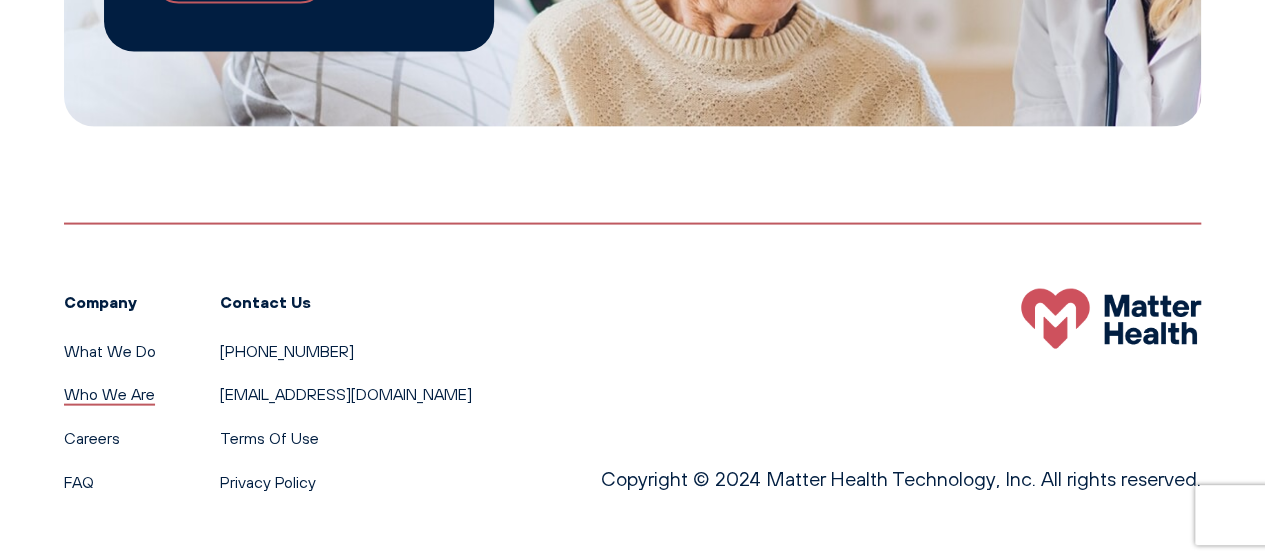 click on "Who We Are" at bounding box center [109, 394] 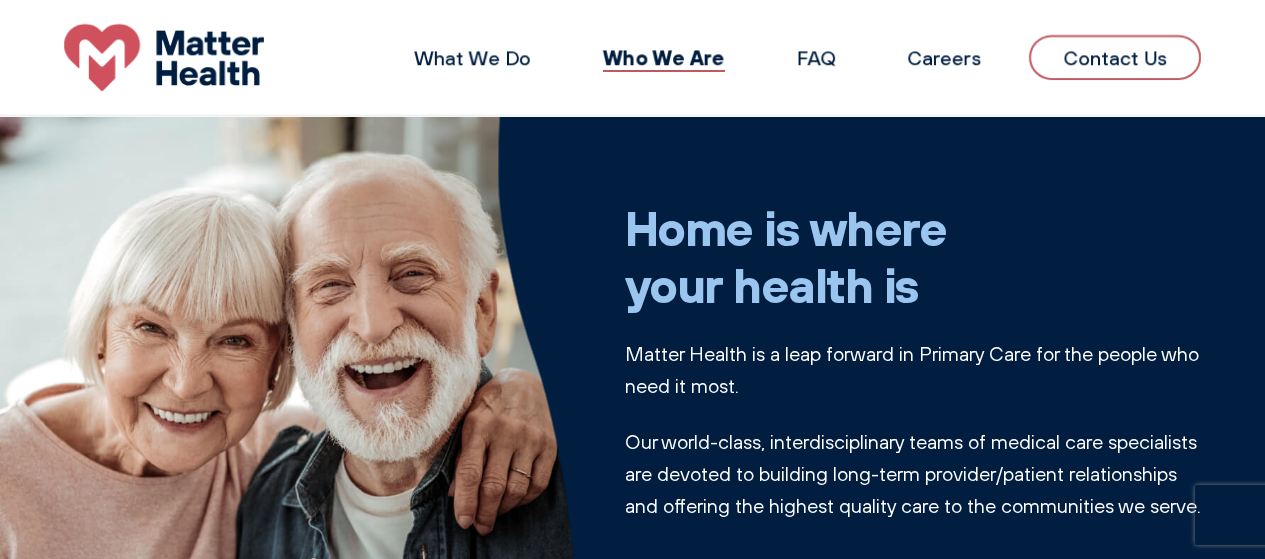 scroll, scrollTop: 0, scrollLeft: 0, axis: both 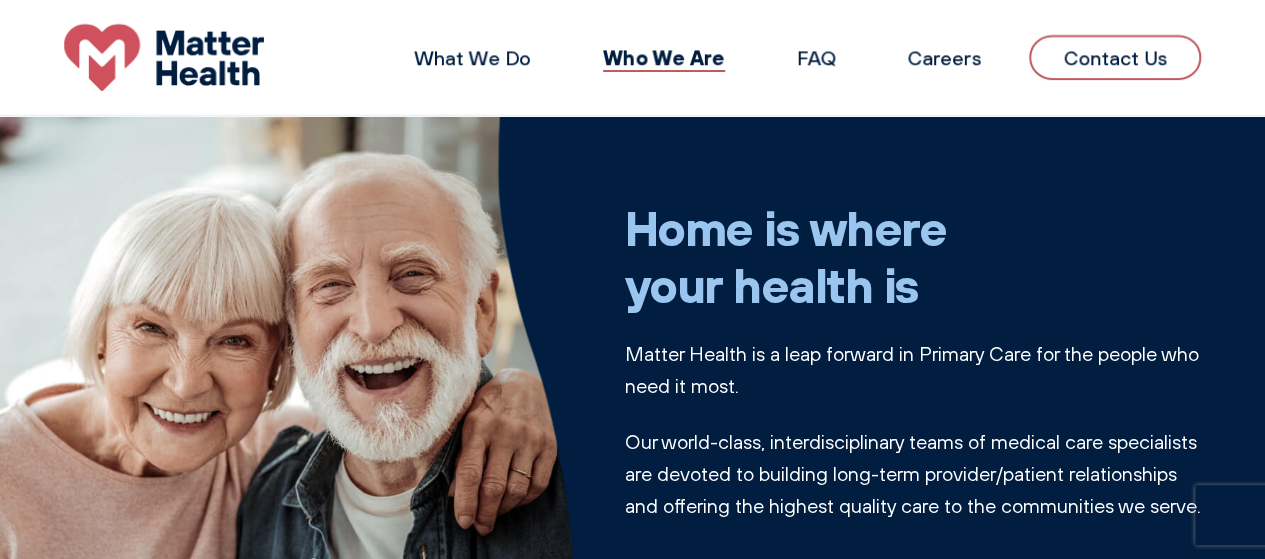 click at bounding box center (164, 57) 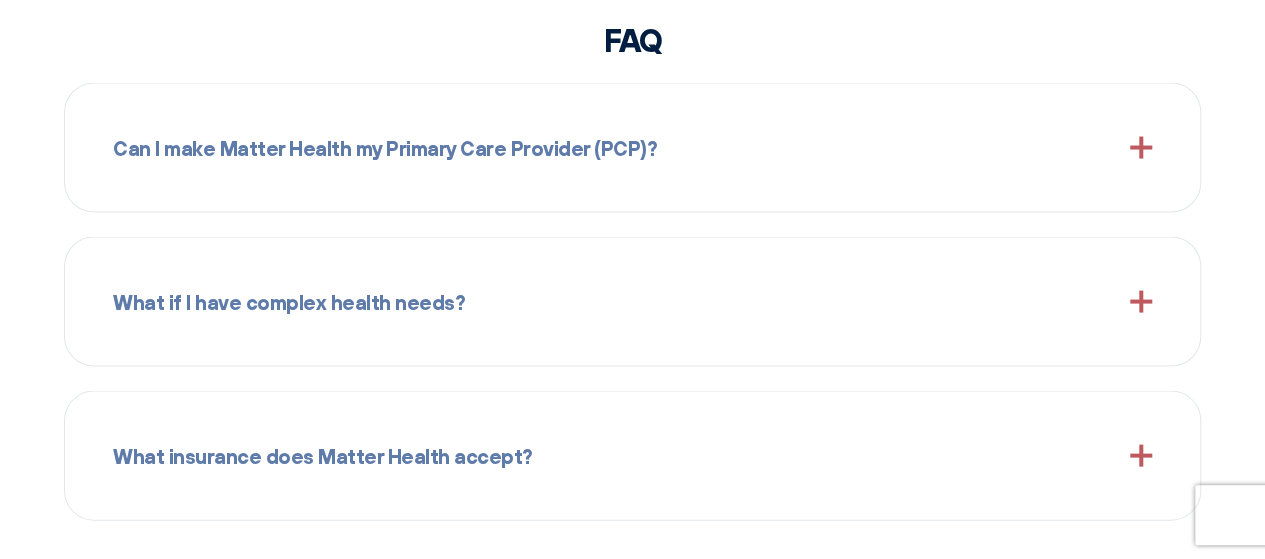 scroll, scrollTop: 1928, scrollLeft: 0, axis: vertical 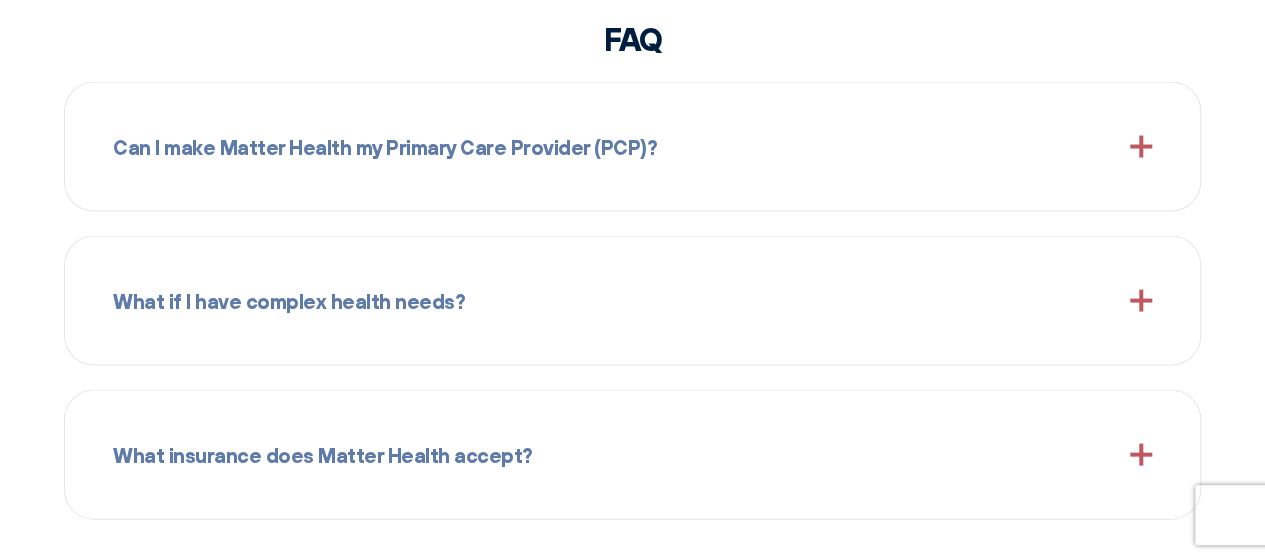 click on "Can I make Matter Health my Primary Care Provider (PCP)?" at bounding box center [632, 147] 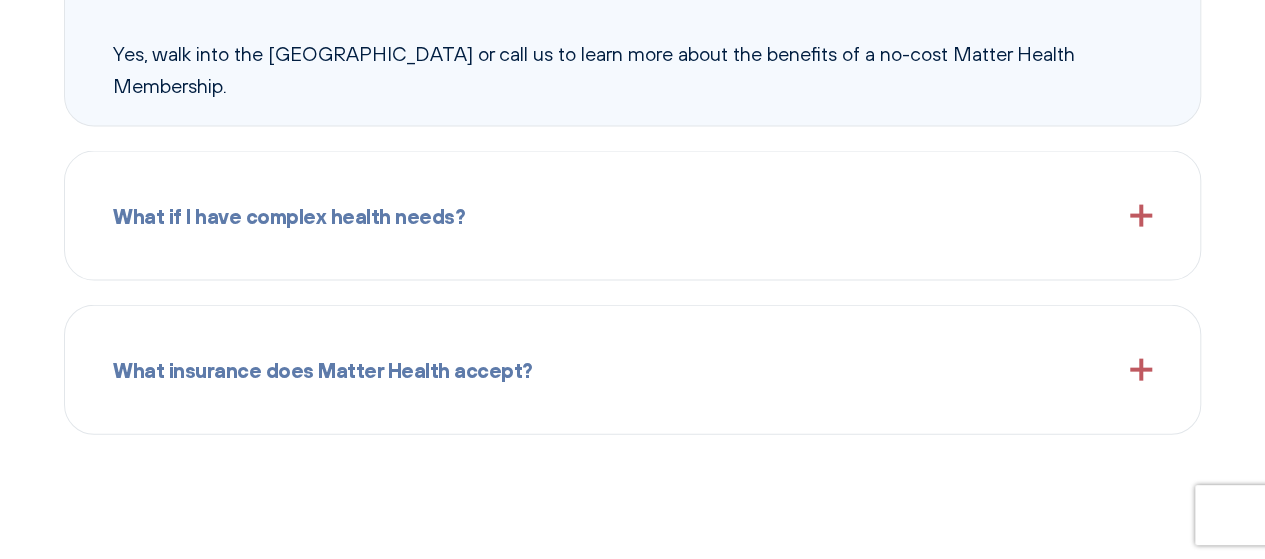 scroll, scrollTop: 2090, scrollLeft: 0, axis: vertical 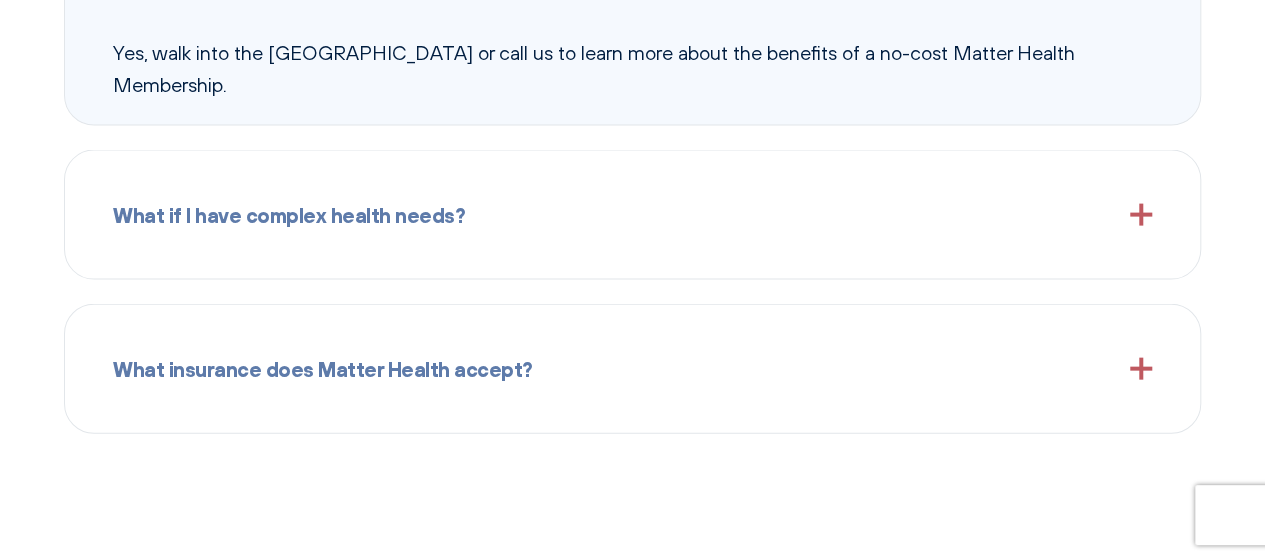 click on "What if I have complex health needs?" at bounding box center [632, 215] 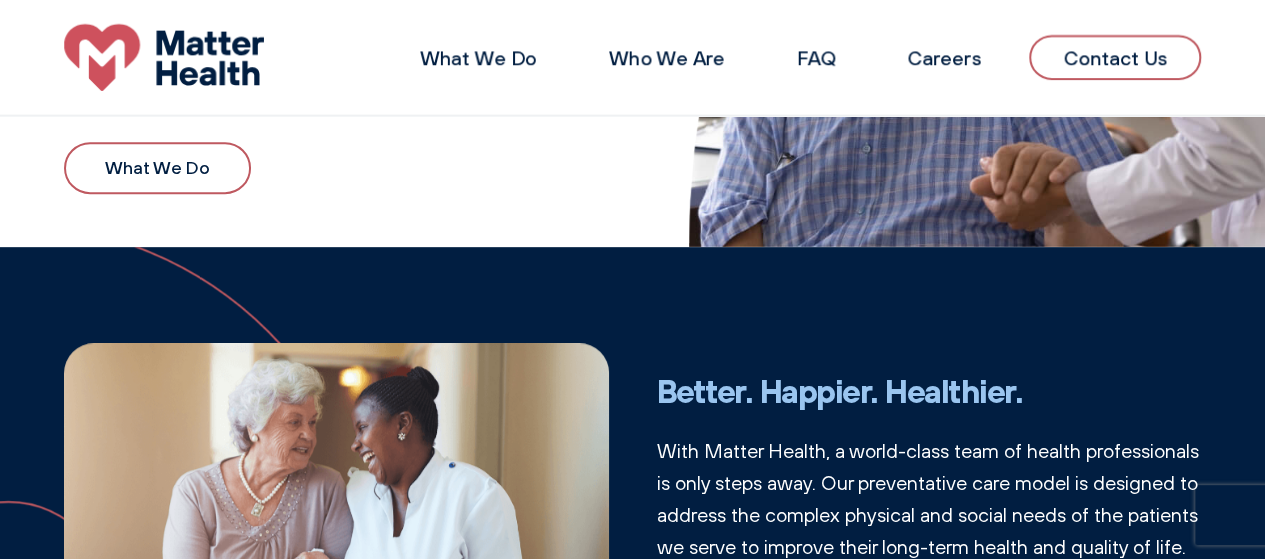scroll, scrollTop: 0, scrollLeft: 0, axis: both 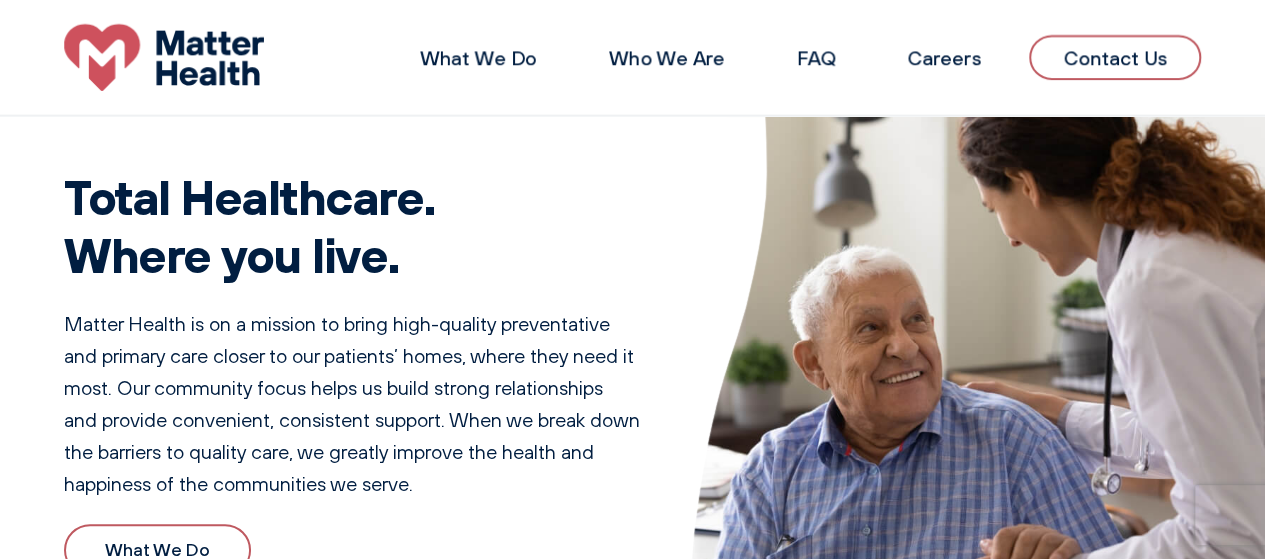 click on "Contact Us" at bounding box center (1115, 57) 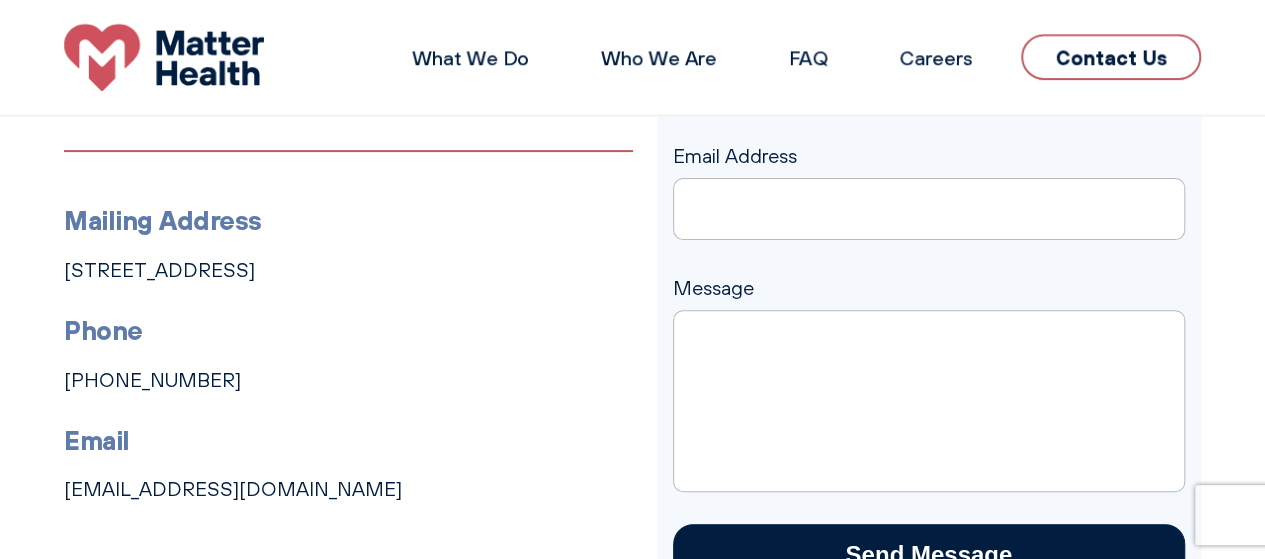 scroll, scrollTop: 0, scrollLeft: 0, axis: both 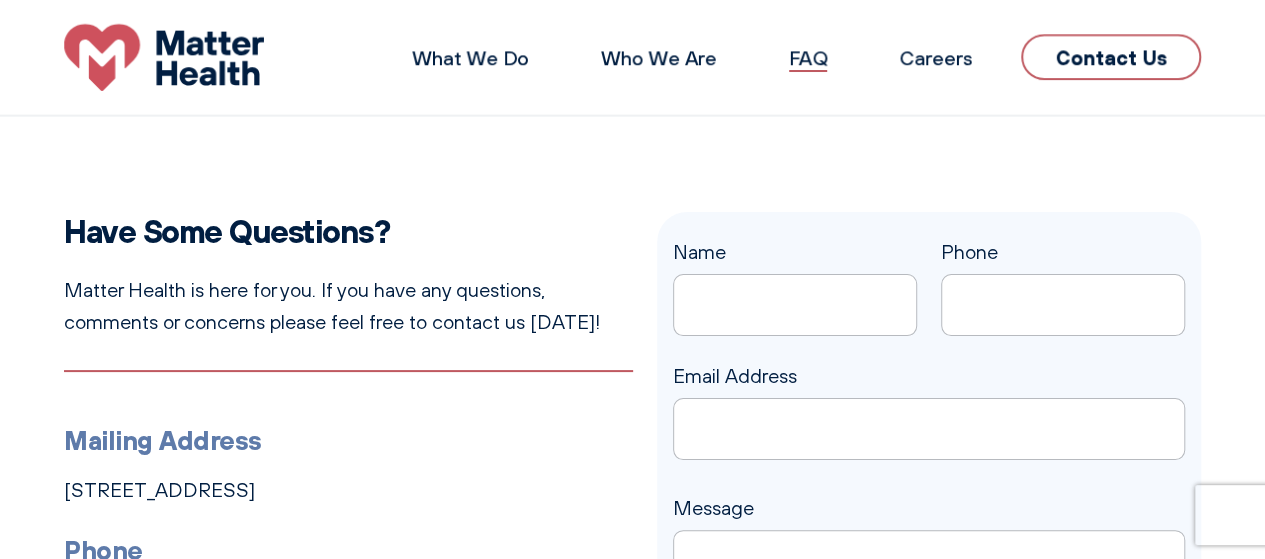 click on "FAQ" at bounding box center (808, 57) 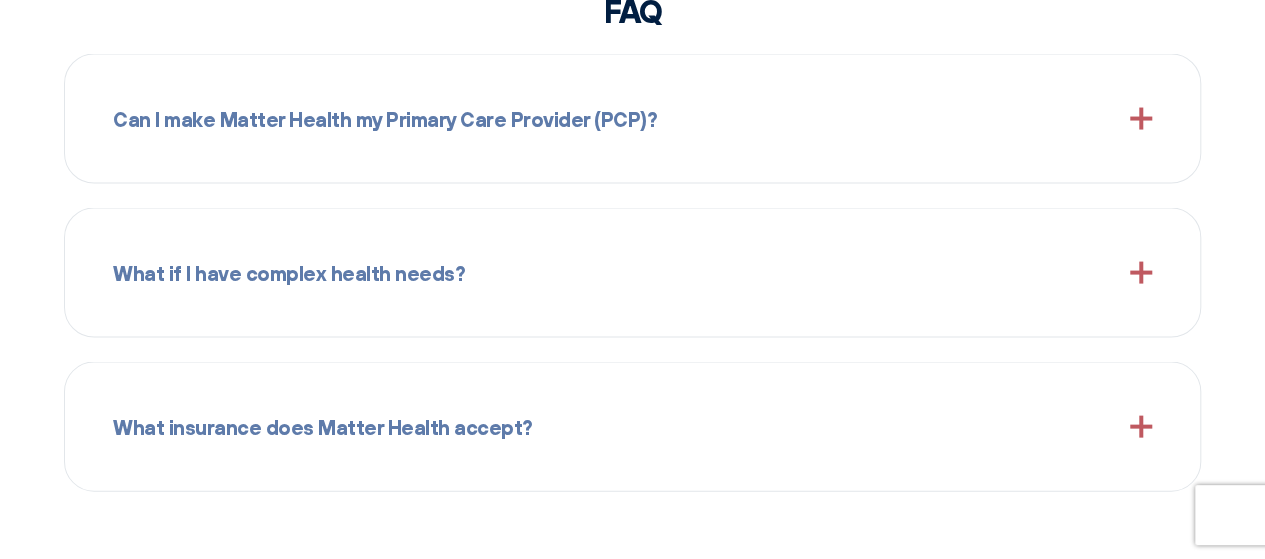 scroll, scrollTop: 2046, scrollLeft: 0, axis: vertical 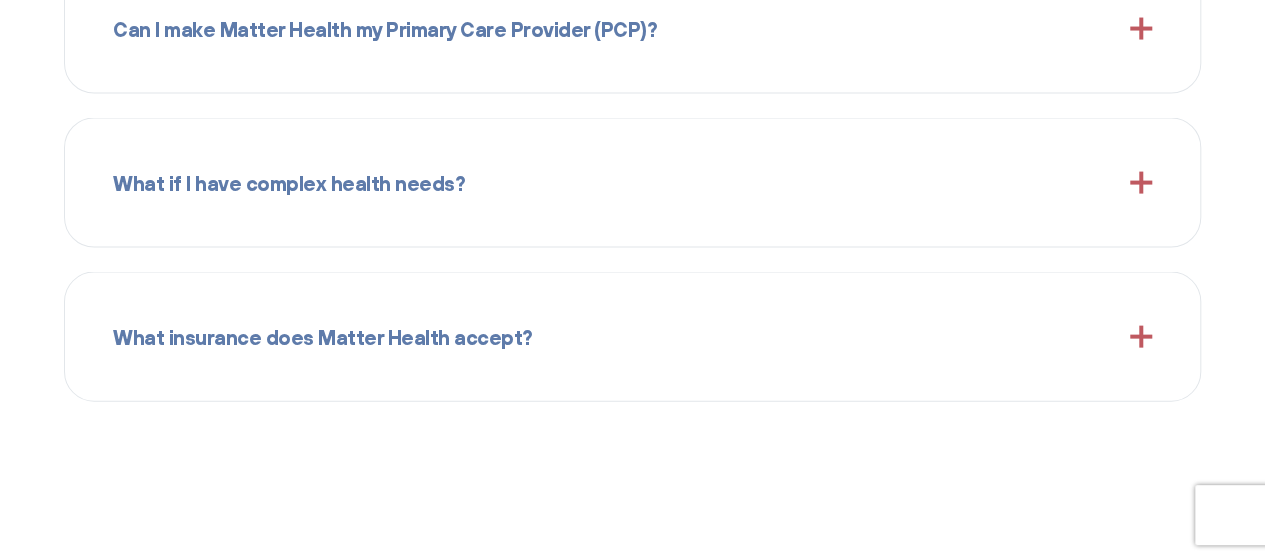 click on "What if I have complex health needs?" at bounding box center [632, 183] 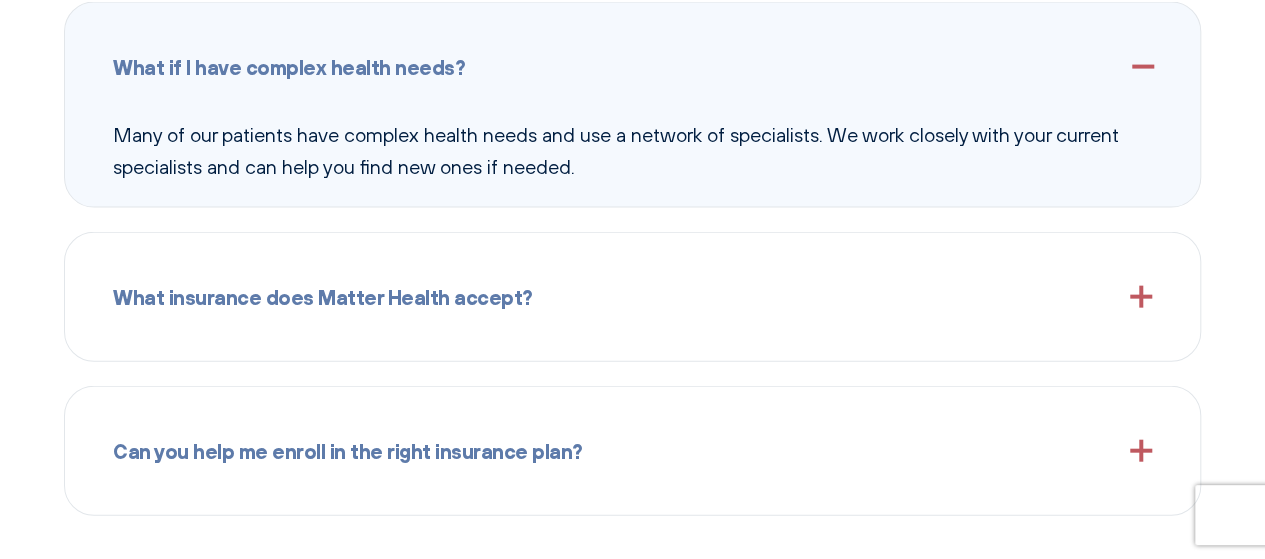 scroll, scrollTop: 2164, scrollLeft: 0, axis: vertical 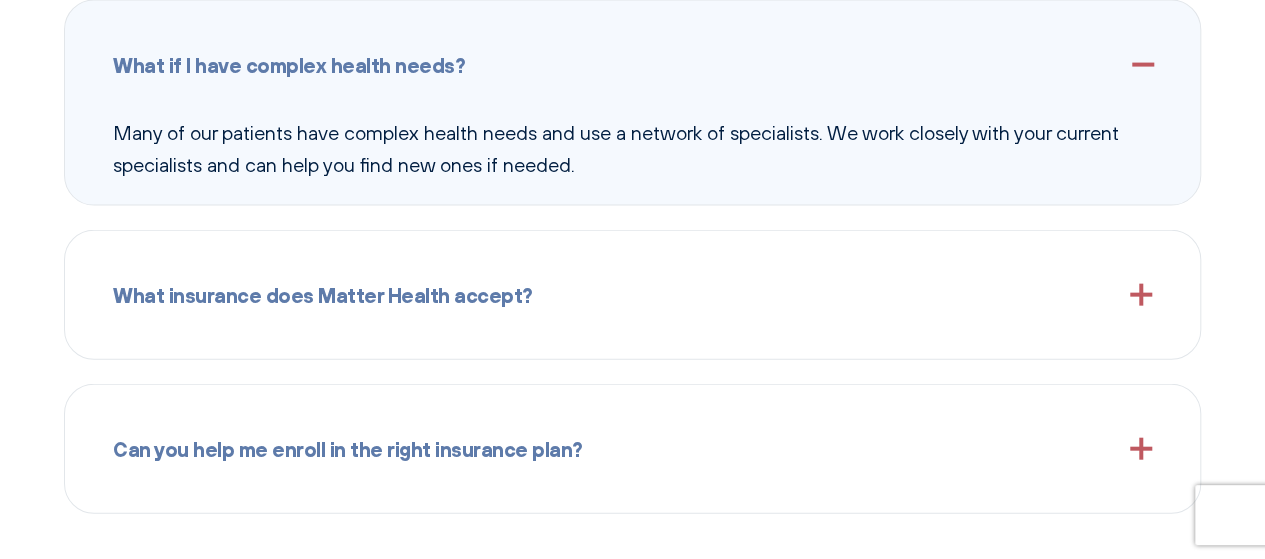 click on "What insurance does Matter Health accept?
We accept most insurance plans, including Commercial Plans, traditional Medicare, and Medicare Advantage." at bounding box center [632, 295] 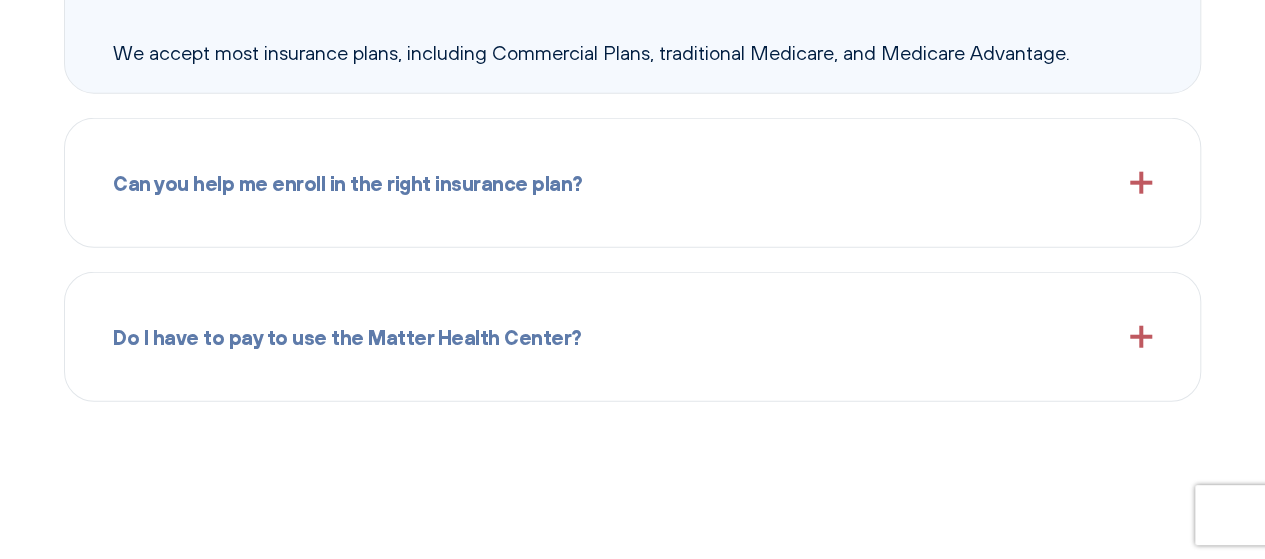 scroll, scrollTop: 2400, scrollLeft: 0, axis: vertical 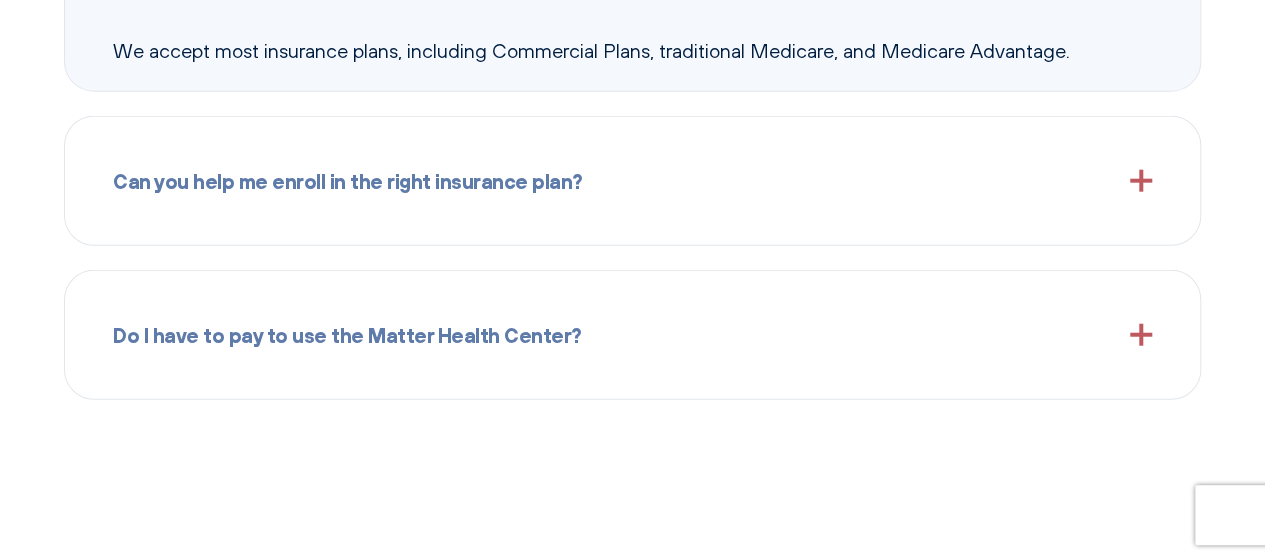 click on "Can you help me enroll in the right insurance plan?" at bounding box center (632, 181) 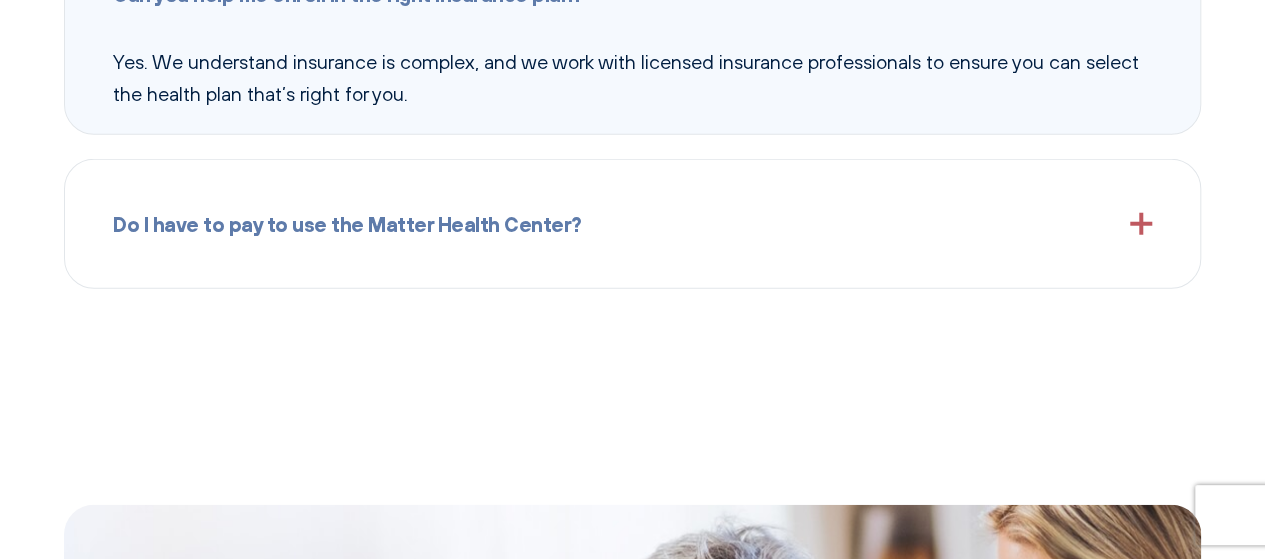 scroll, scrollTop: 2588, scrollLeft: 0, axis: vertical 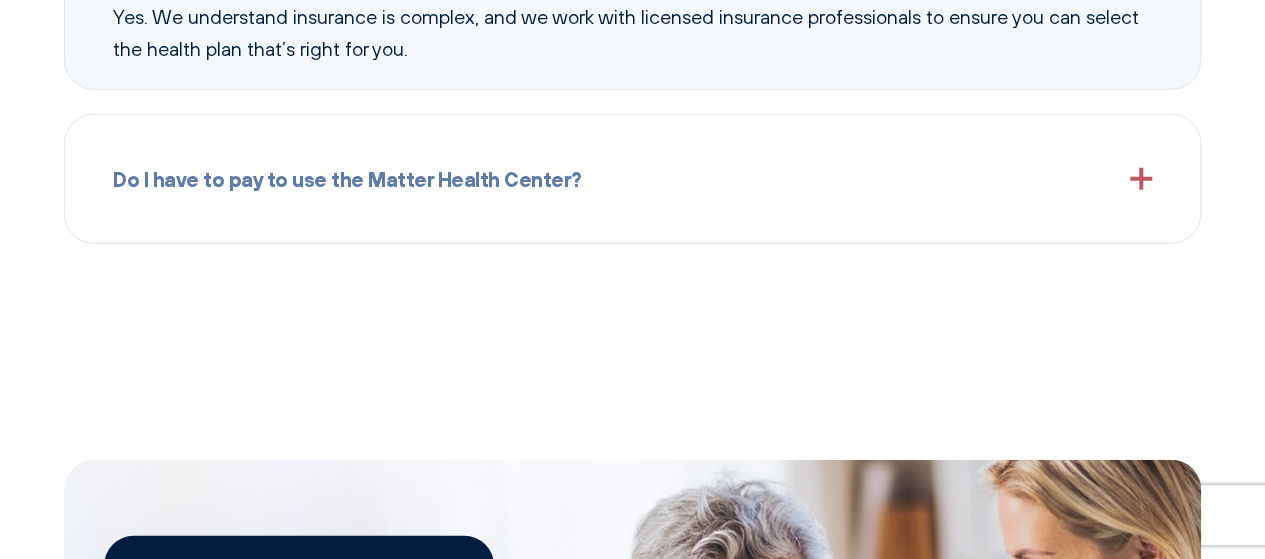 click on "Do I have to pay to use the Matter Health Center?" at bounding box center (632, 179) 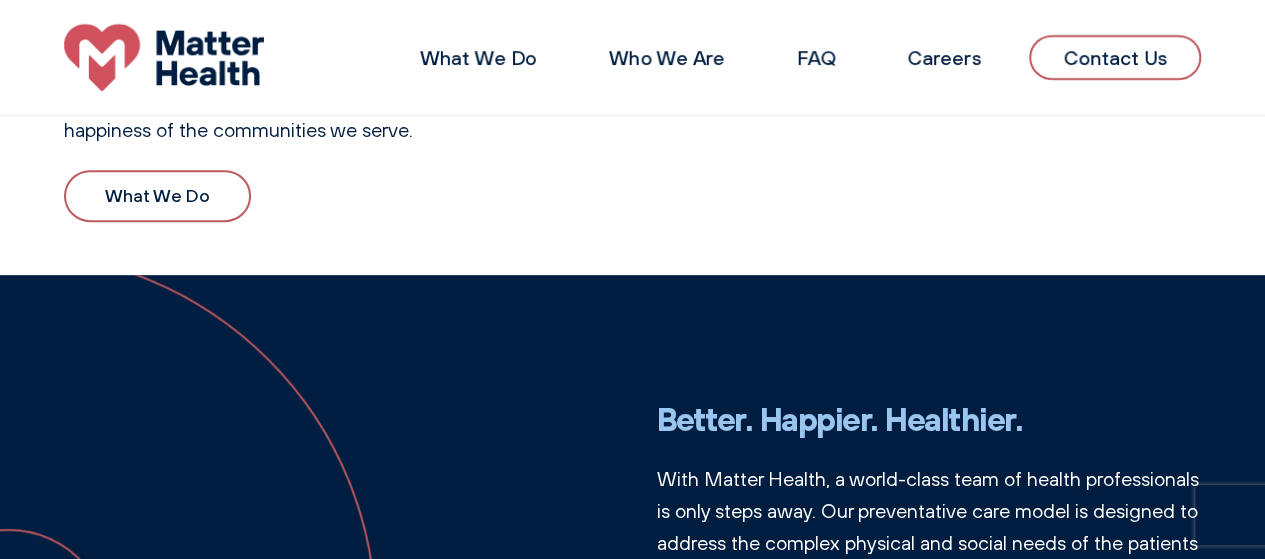 scroll, scrollTop: 0, scrollLeft: 0, axis: both 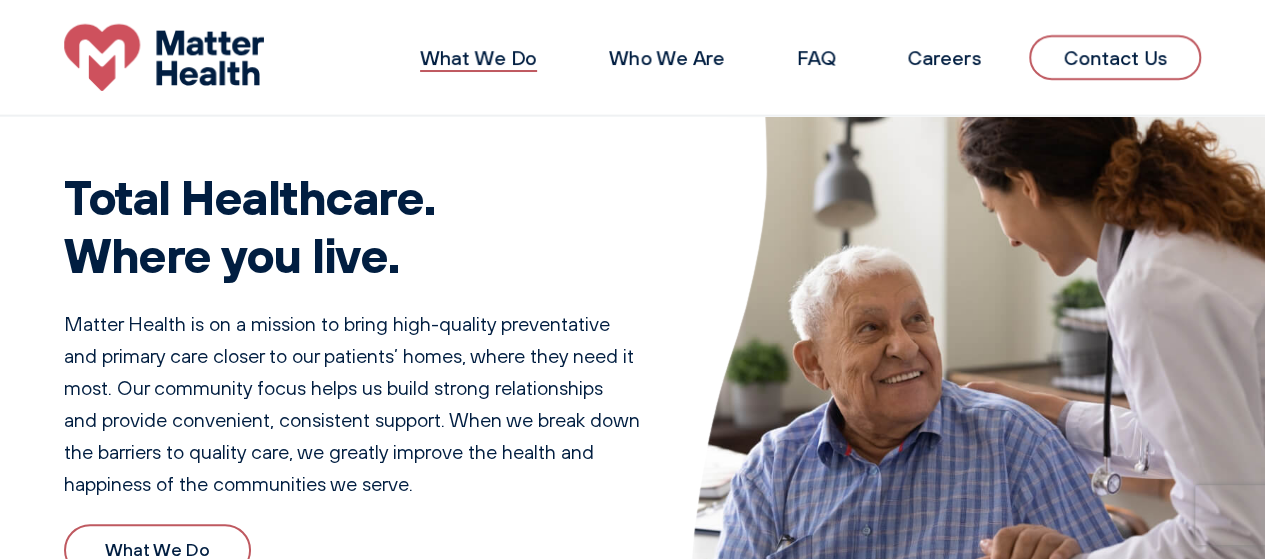 click on "What We Do" at bounding box center (478, 57) 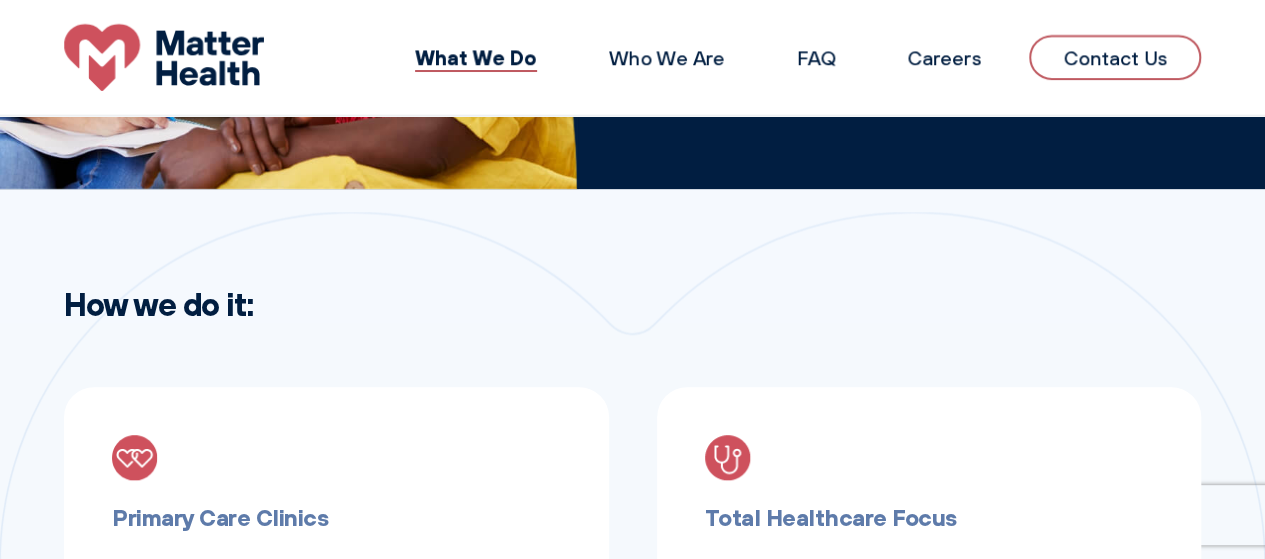 scroll, scrollTop: 0, scrollLeft: 0, axis: both 